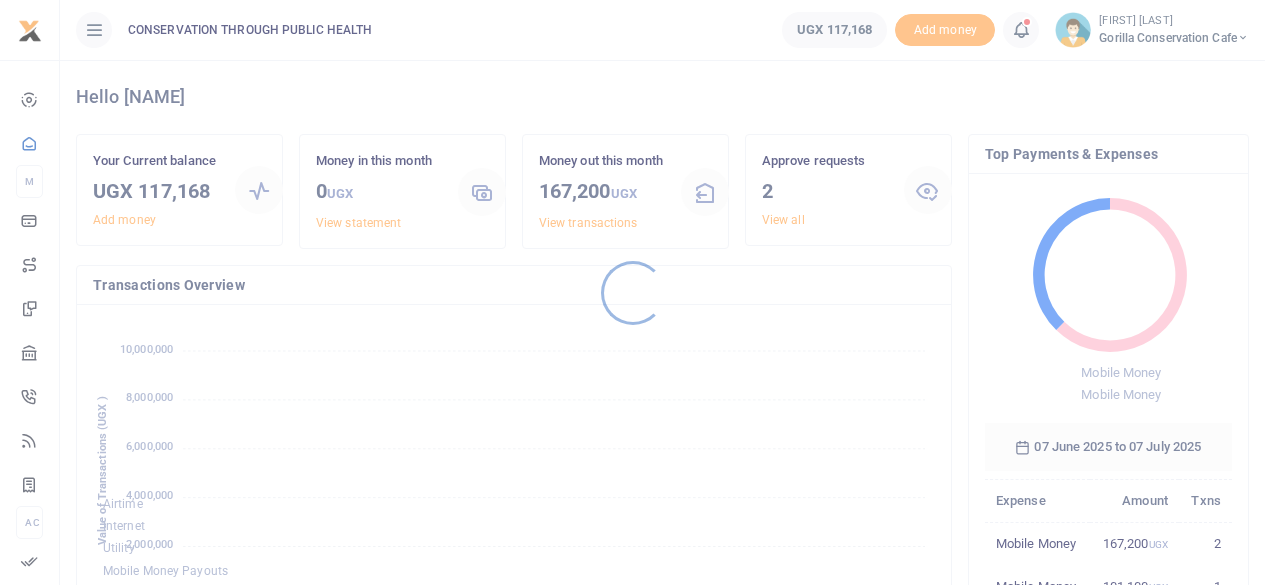 scroll, scrollTop: 0, scrollLeft: 0, axis: both 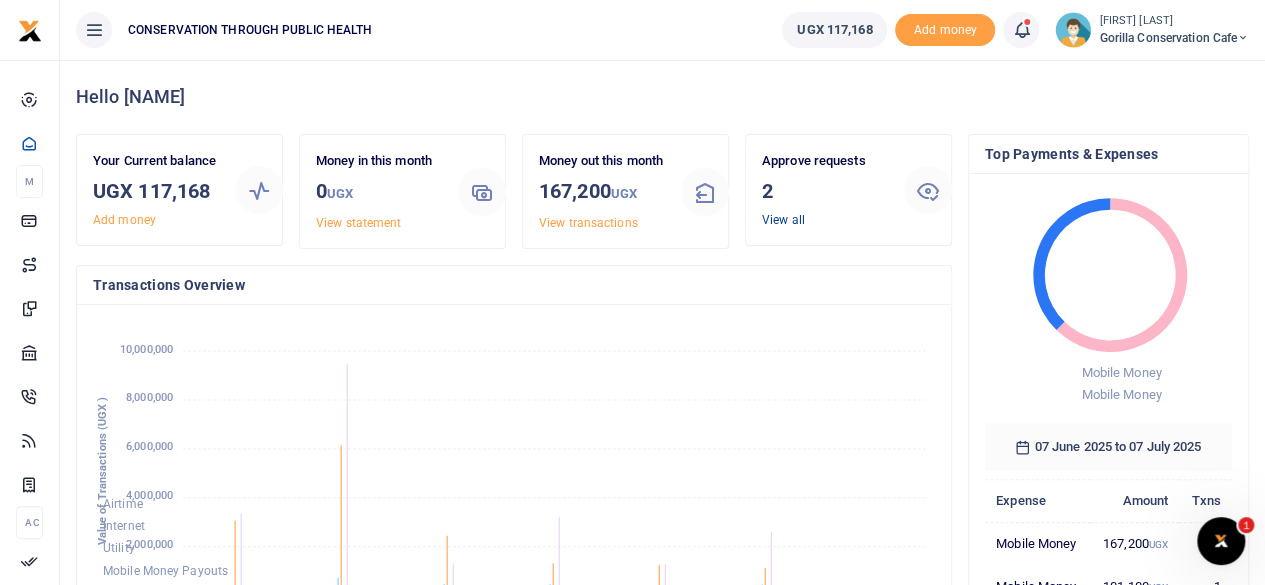 click on "View all" at bounding box center [783, 220] 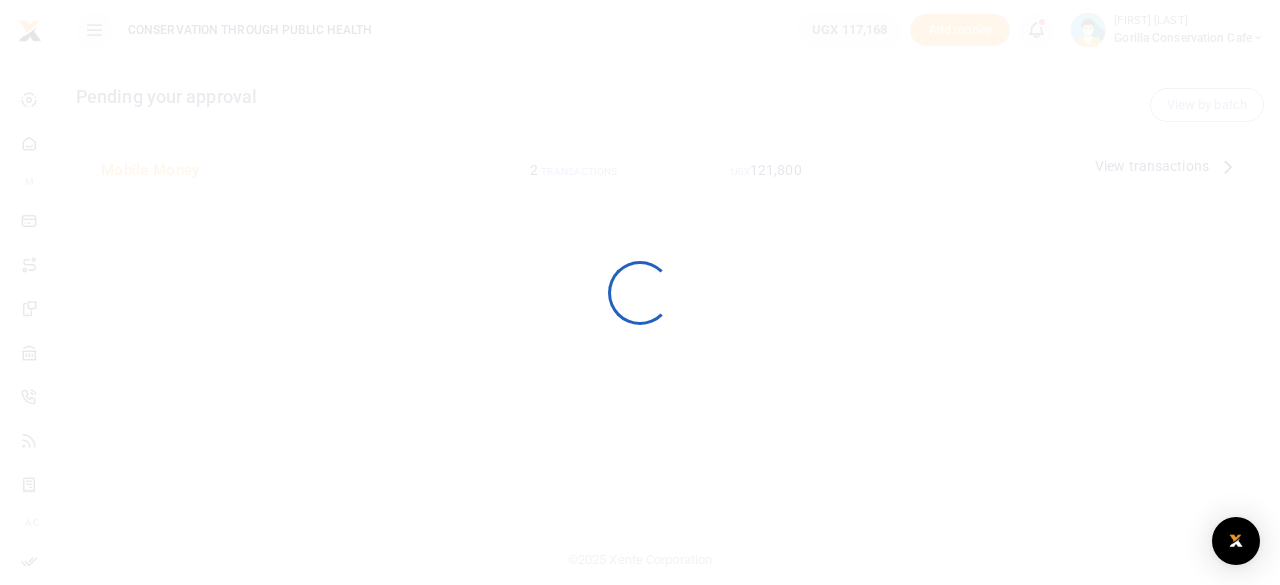 scroll, scrollTop: 0, scrollLeft: 0, axis: both 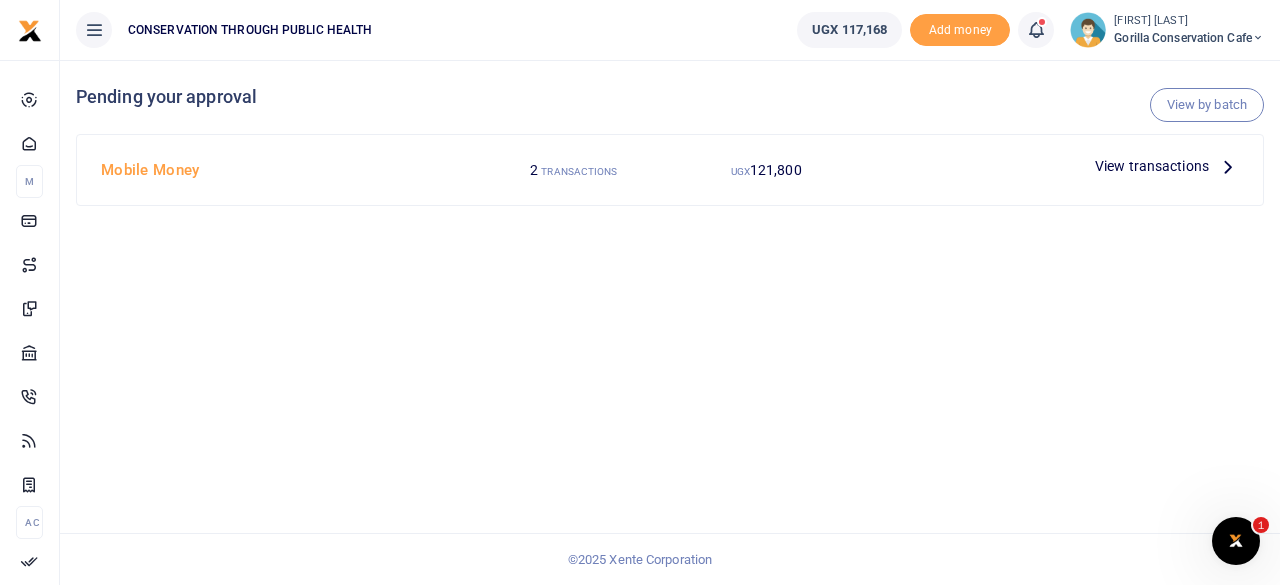 click at bounding box center (1228, 166) 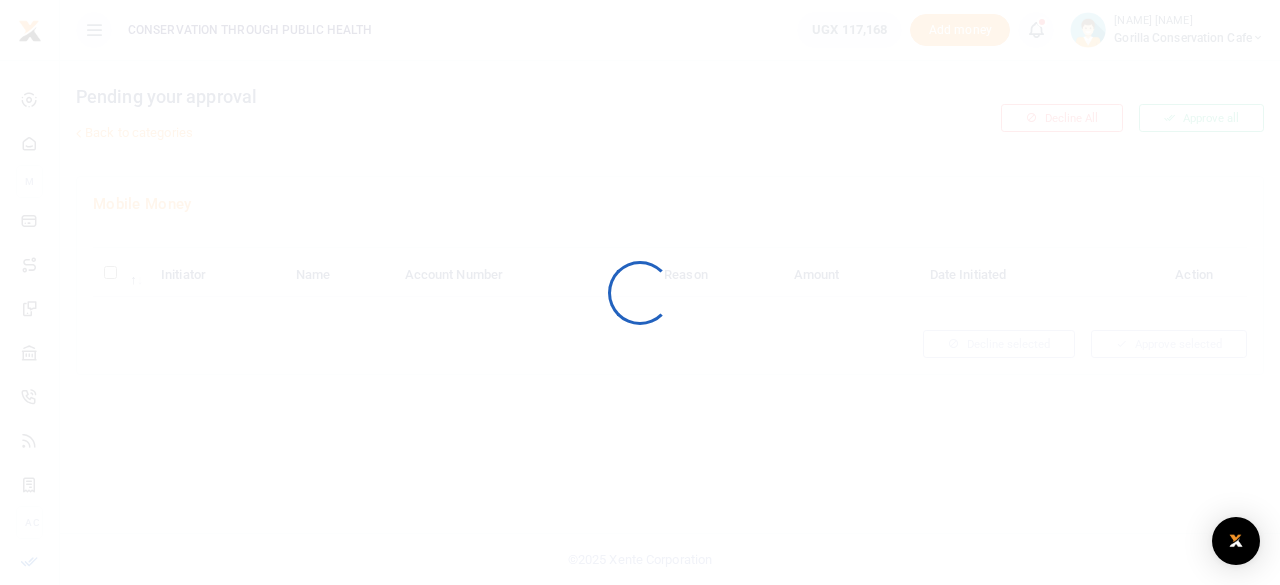scroll, scrollTop: 0, scrollLeft: 0, axis: both 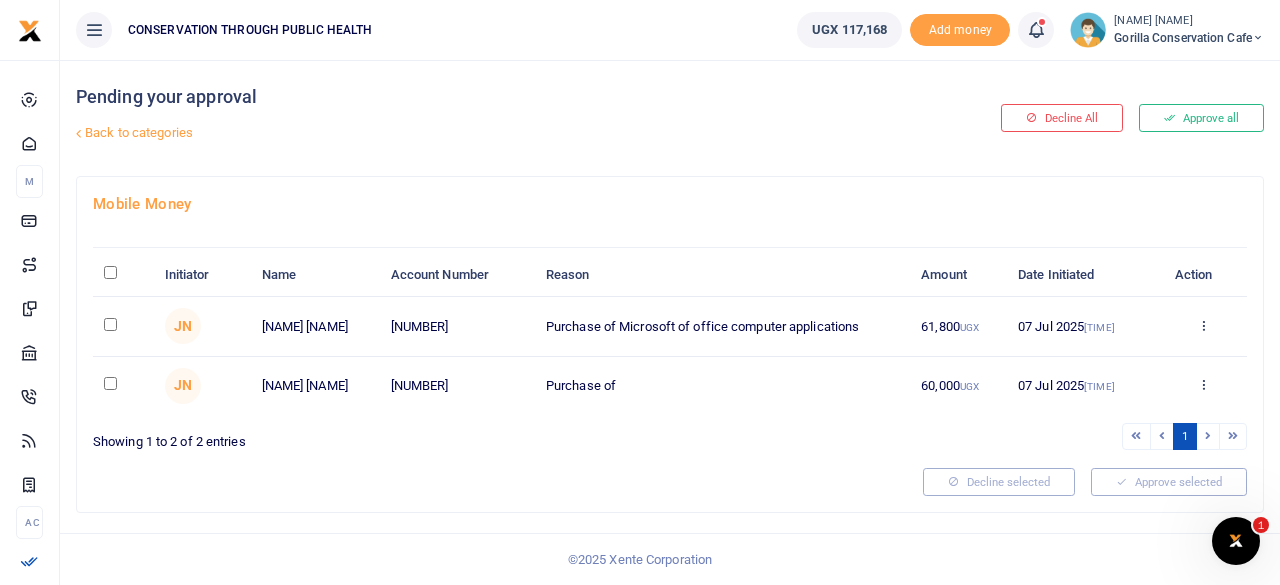 click at bounding box center (110, 272) 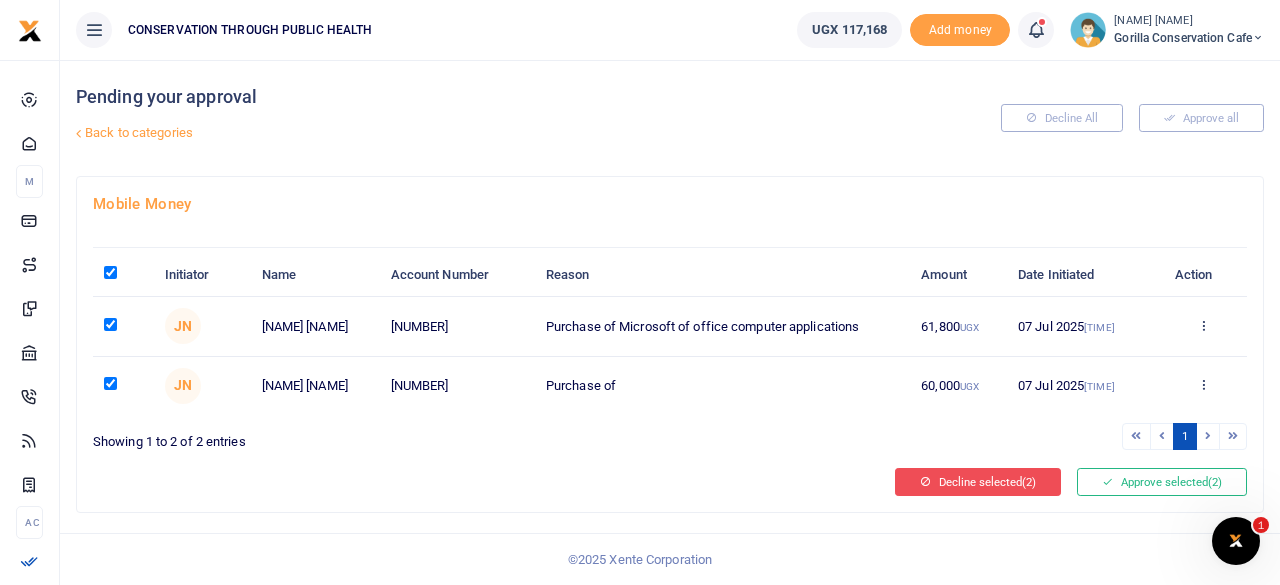click on "Decline selected  (2)" at bounding box center (978, 482) 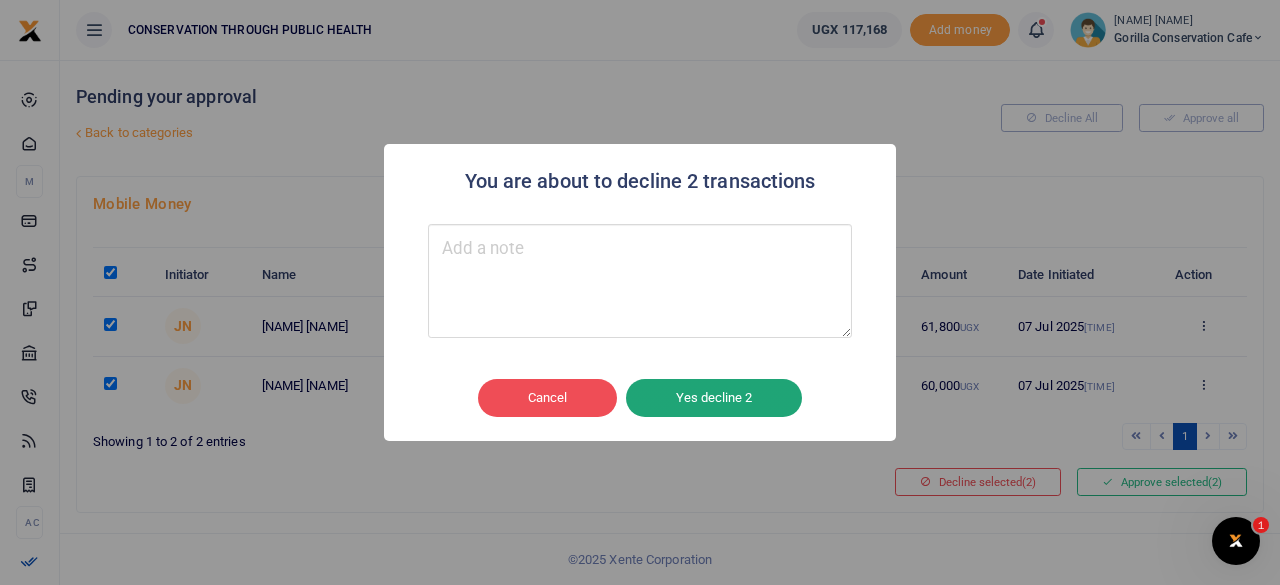 click on "Yes decline 2" at bounding box center (714, 398) 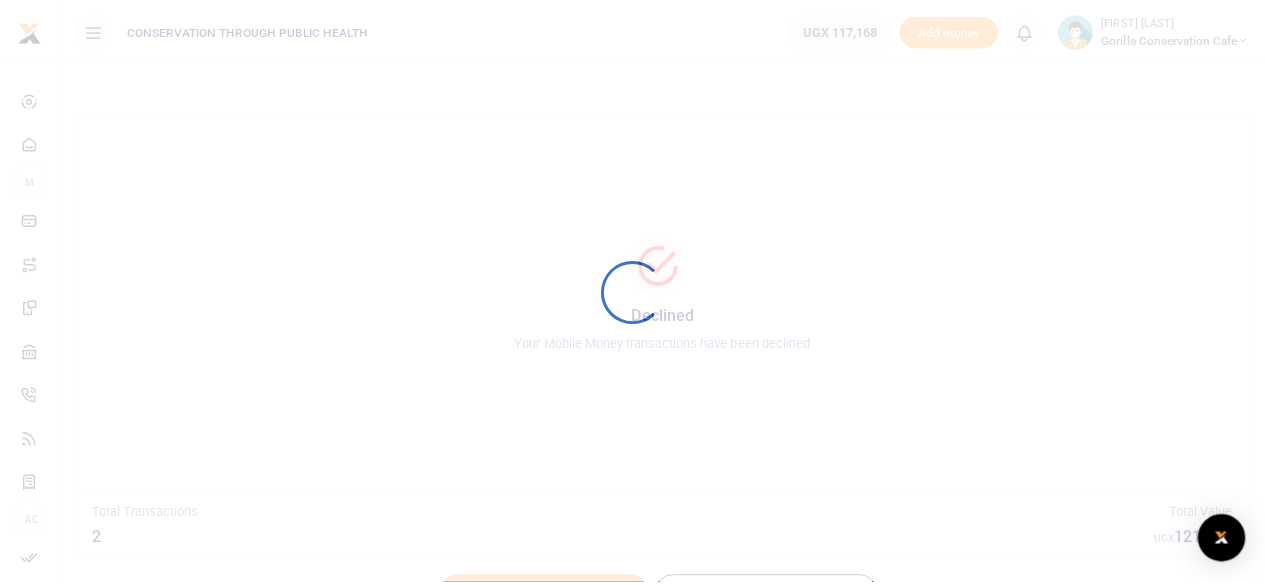 scroll, scrollTop: 0, scrollLeft: 0, axis: both 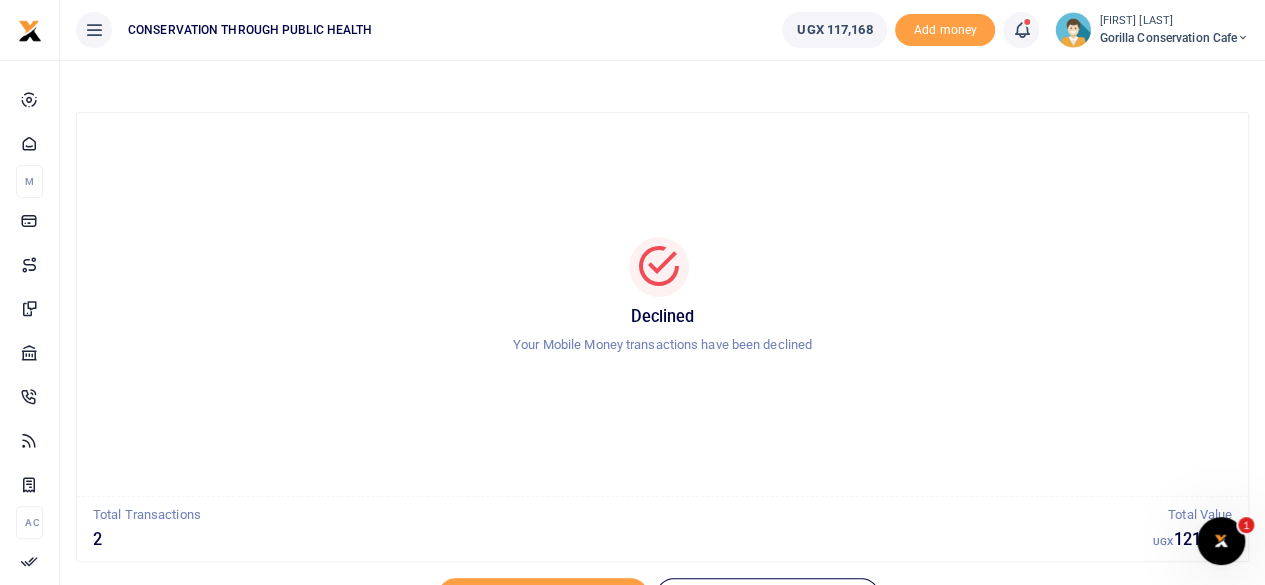 click on "Gorilla Conservation Cafe" at bounding box center [1174, 38] 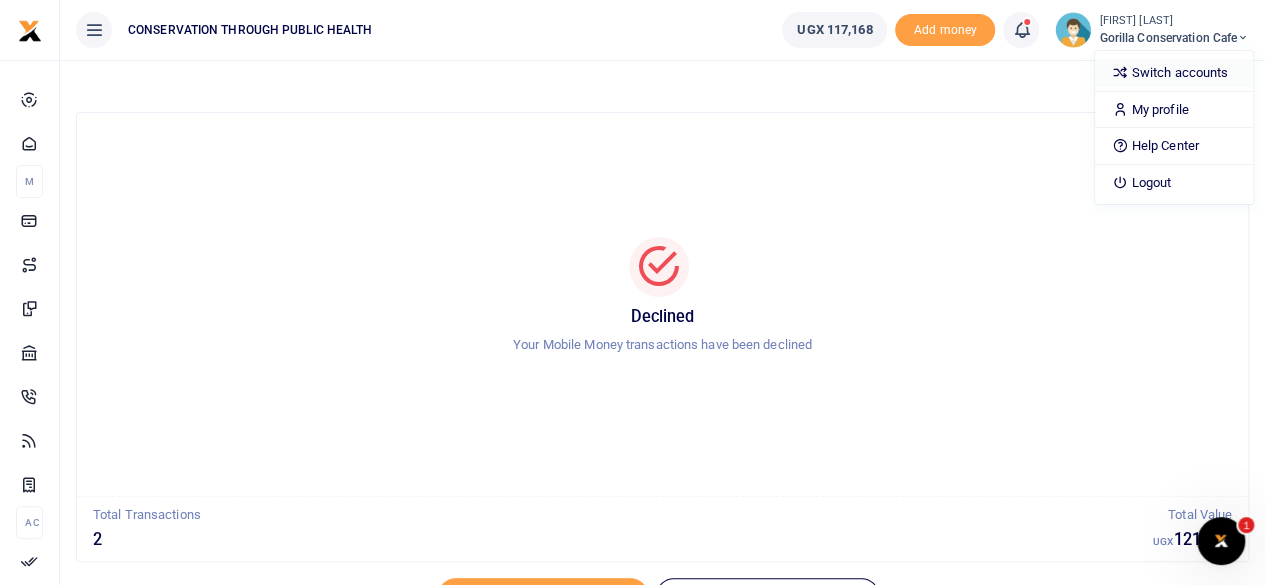 click on "Switch accounts" at bounding box center [1174, 73] 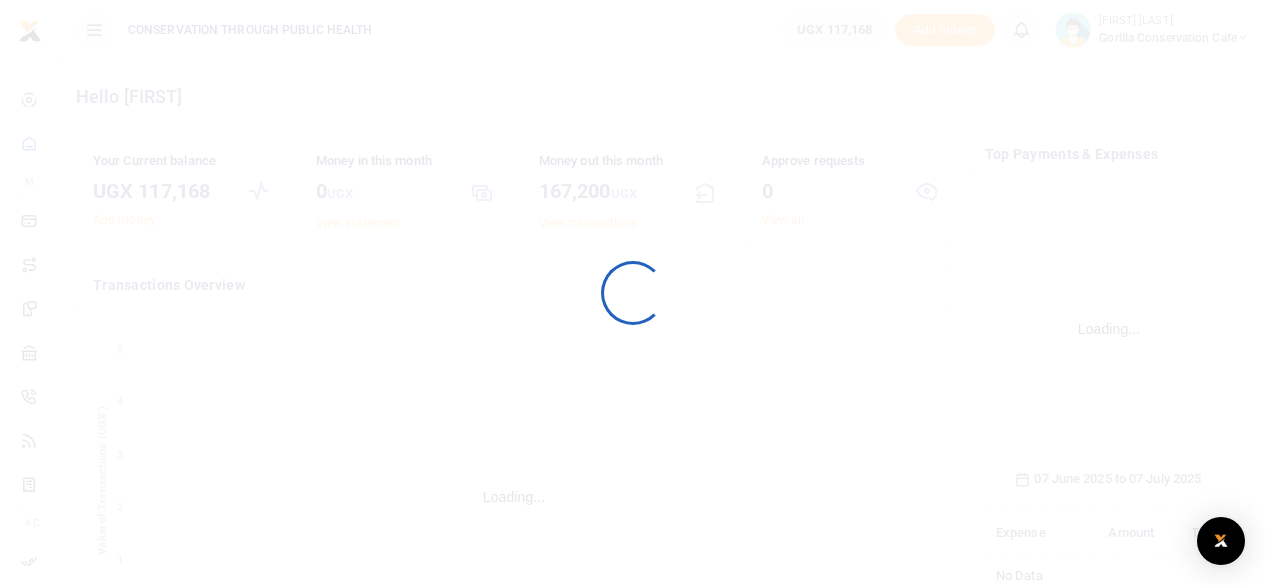 scroll, scrollTop: 0, scrollLeft: 0, axis: both 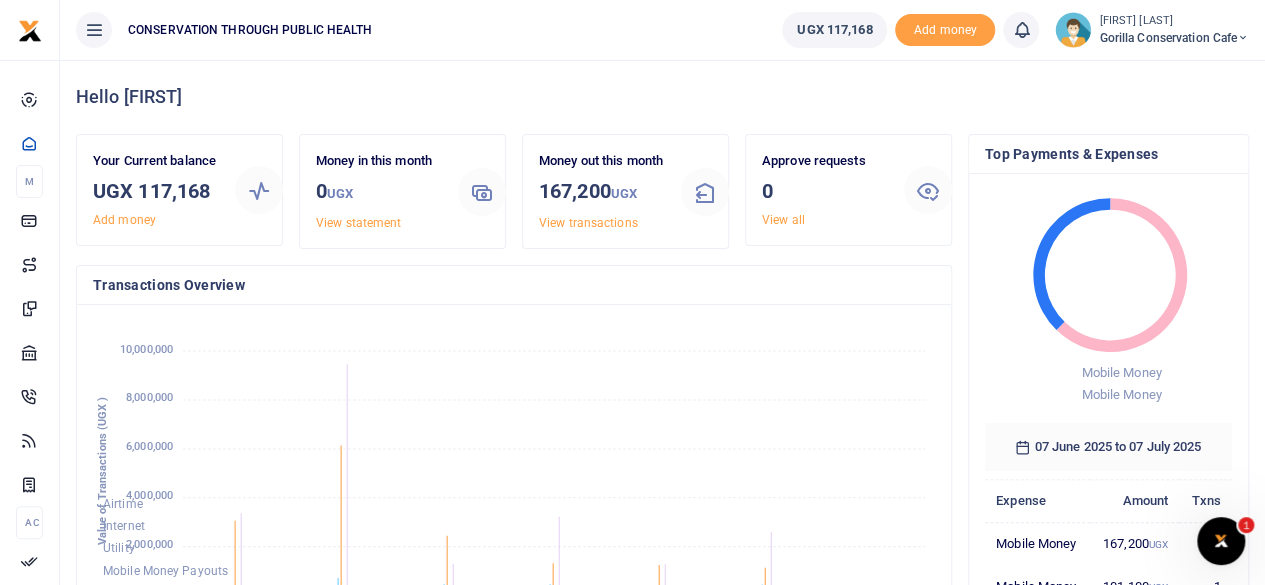 click on "Gorilla Conservation Cafe" at bounding box center (1174, 38) 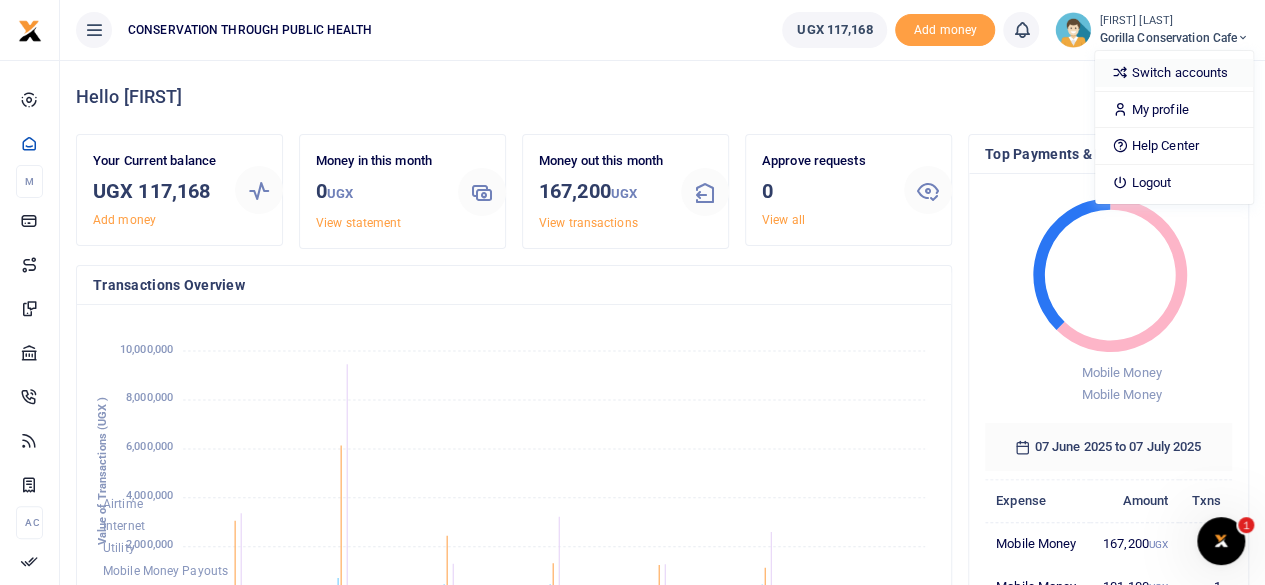 click at bounding box center (1119, 72) 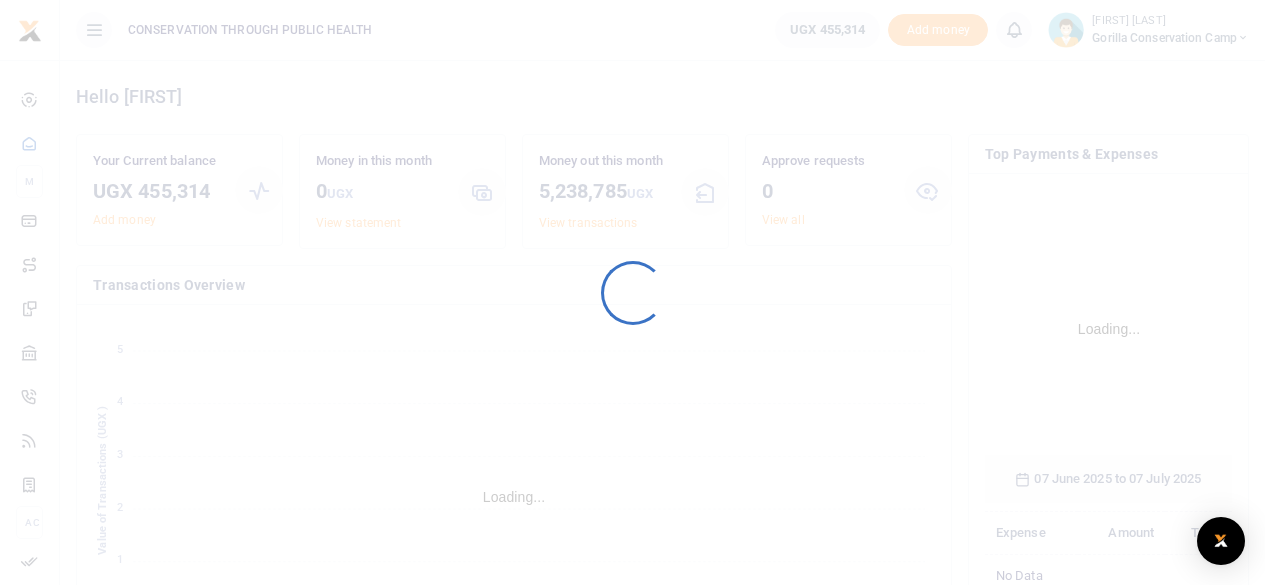 scroll, scrollTop: 0, scrollLeft: 0, axis: both 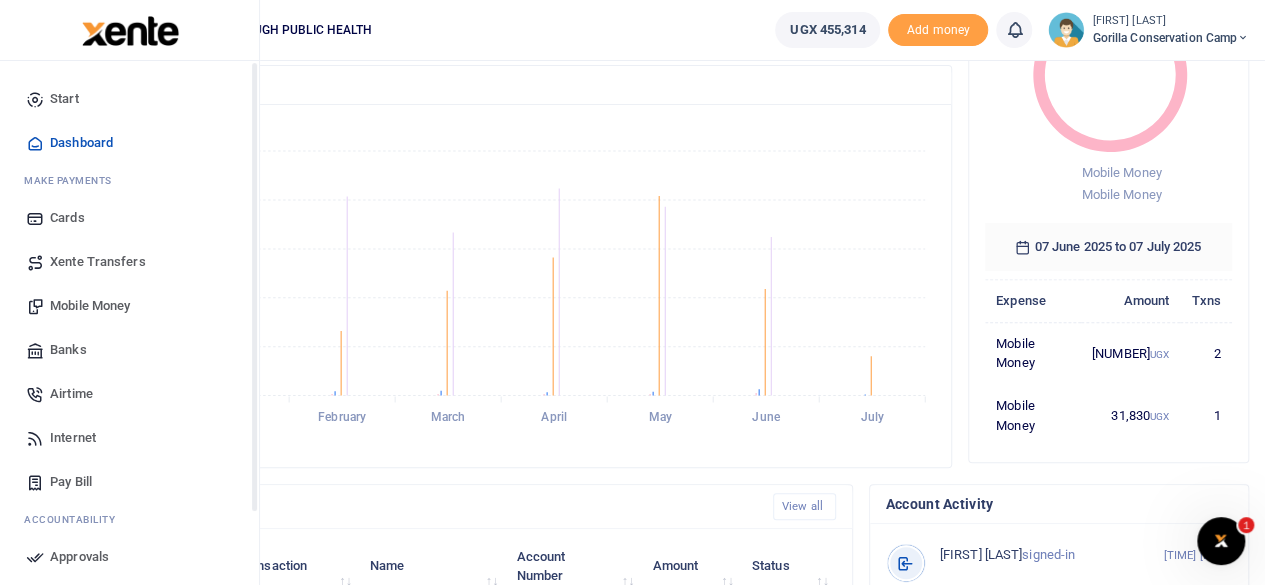 click on "Dashboard" at bounding box center [81, 143] 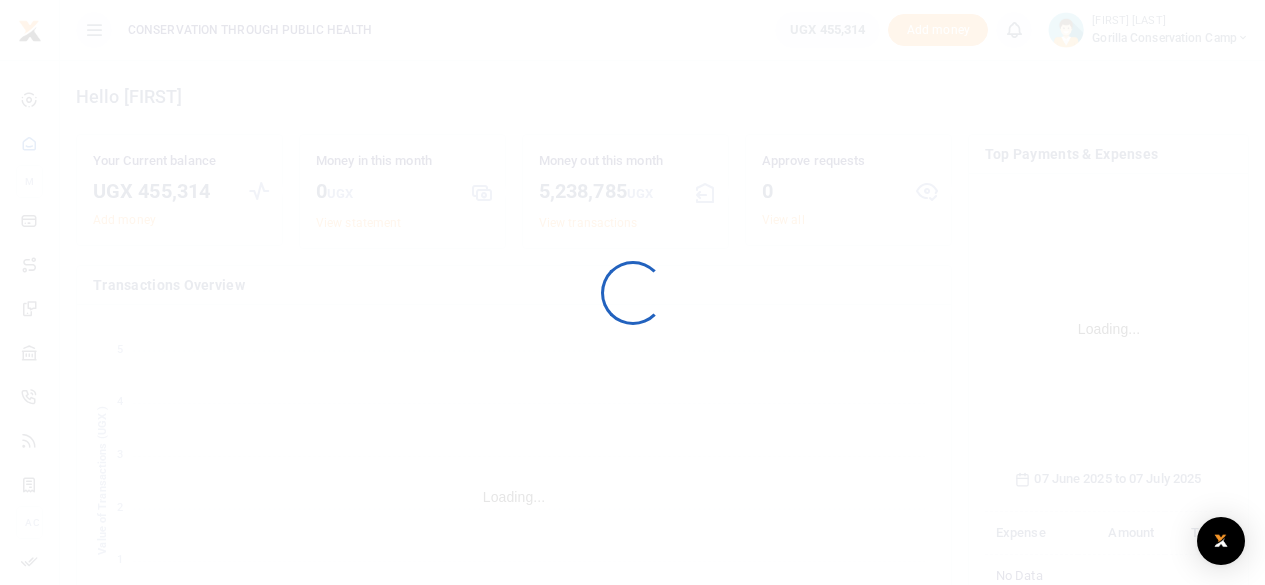 scroll, scrollTop: 0, scrollLeft: 0, axis: both 